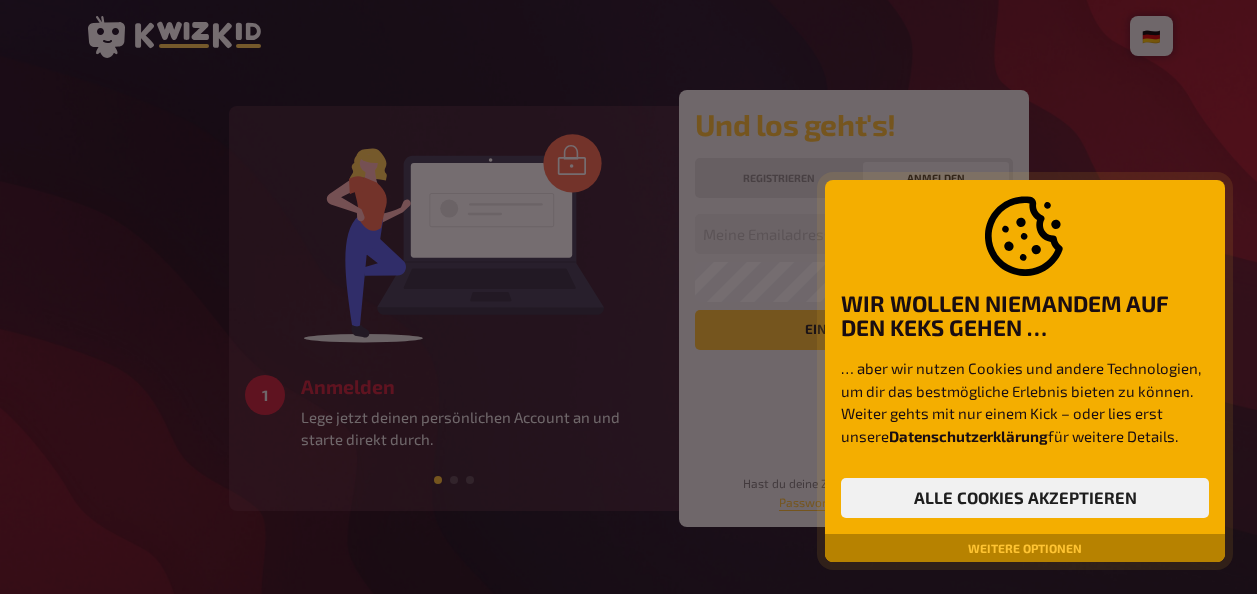 scroll, scrollTop: 0, scrollLeft: 0, axis: both 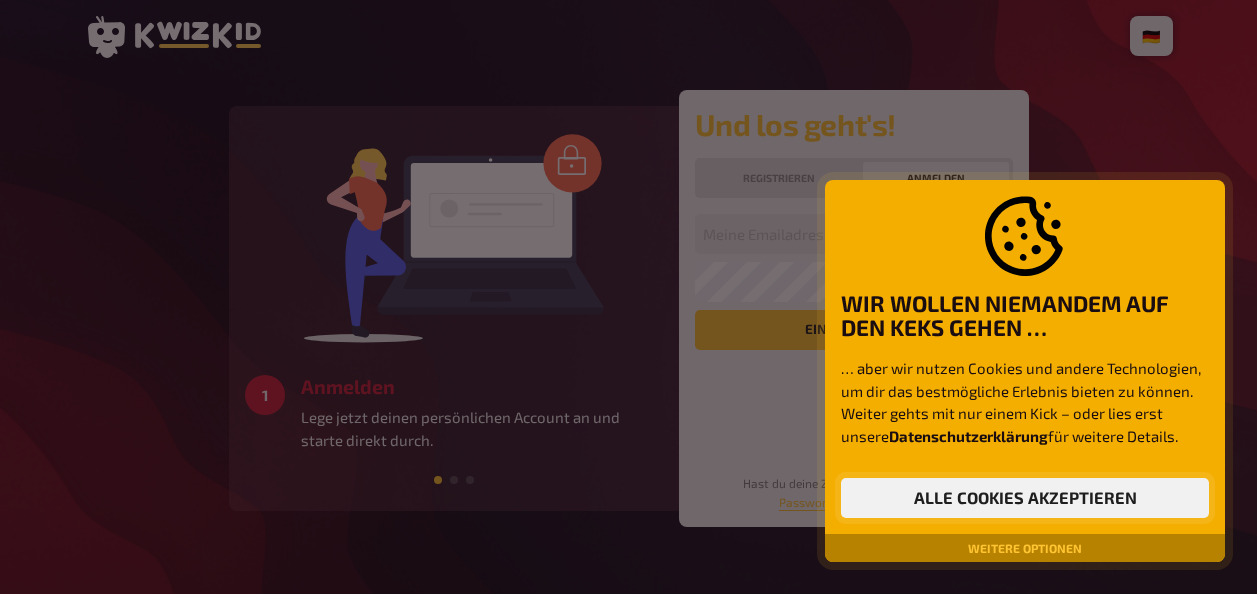 click on "Alle Cookies akzeptieren" at bounding box center [1025, 498] 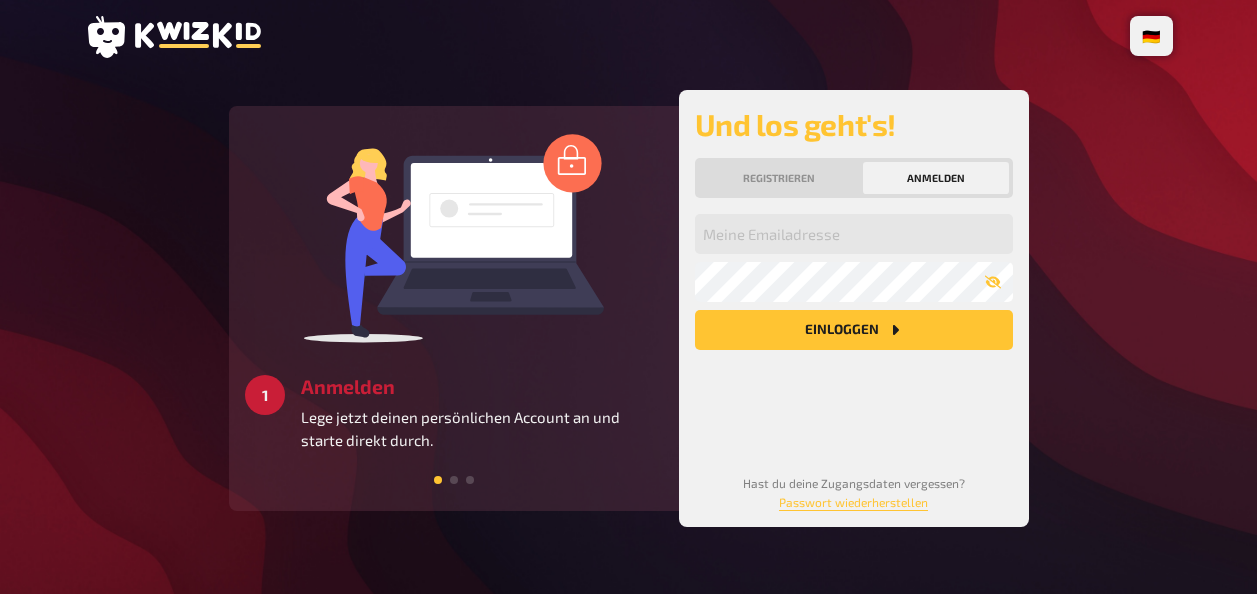 click on "Anmelden" at bounding box center [936, 178] 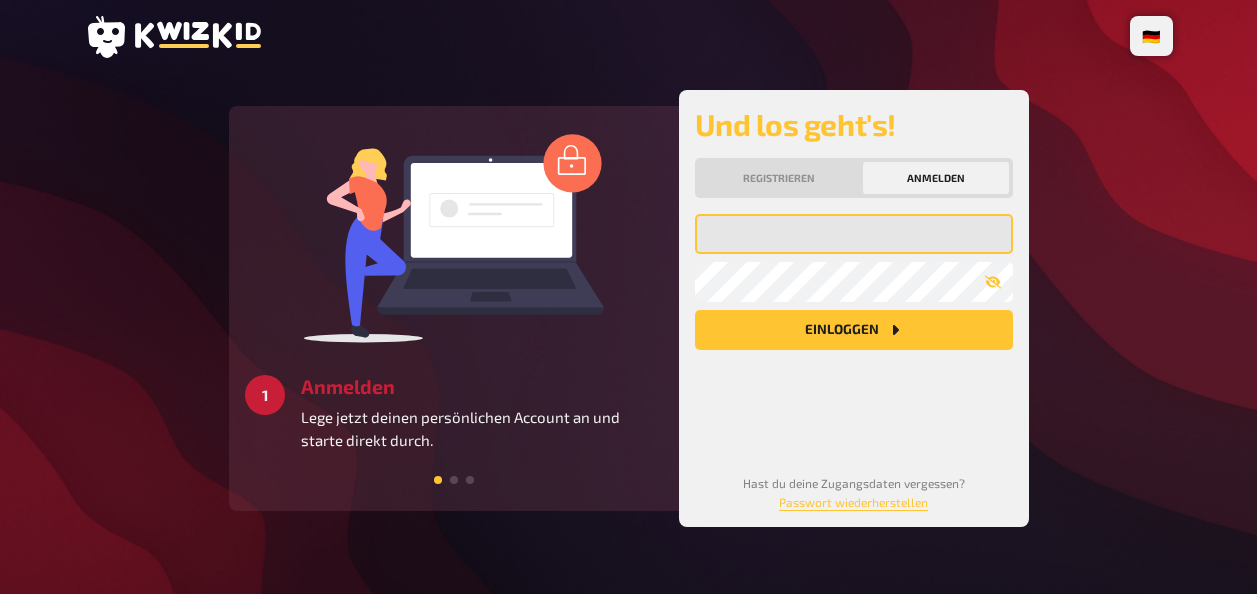 click at bounding box center [854, 234] 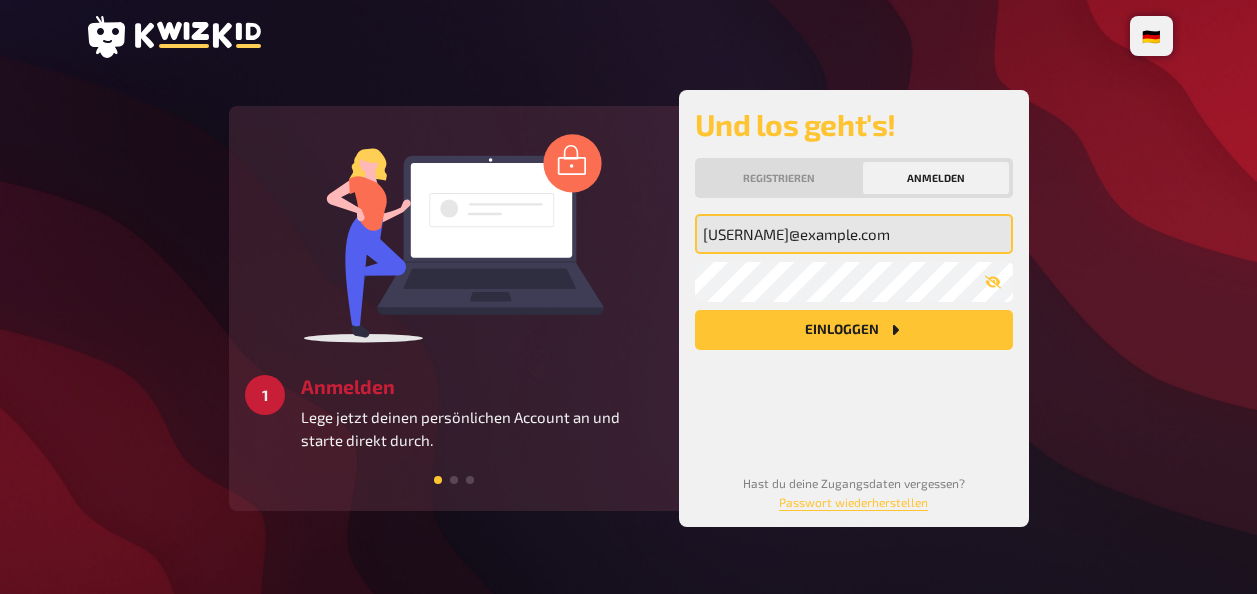 type on "[USERNAME]@example.com" 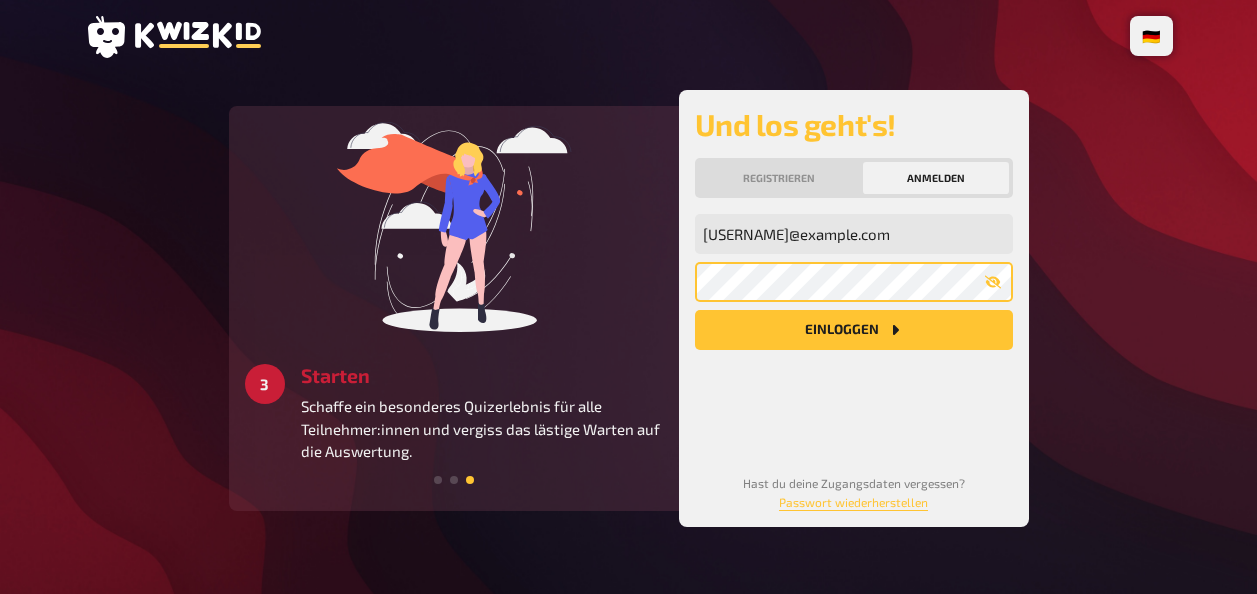 click on "Einloggen" at bounding box center (854, 330) 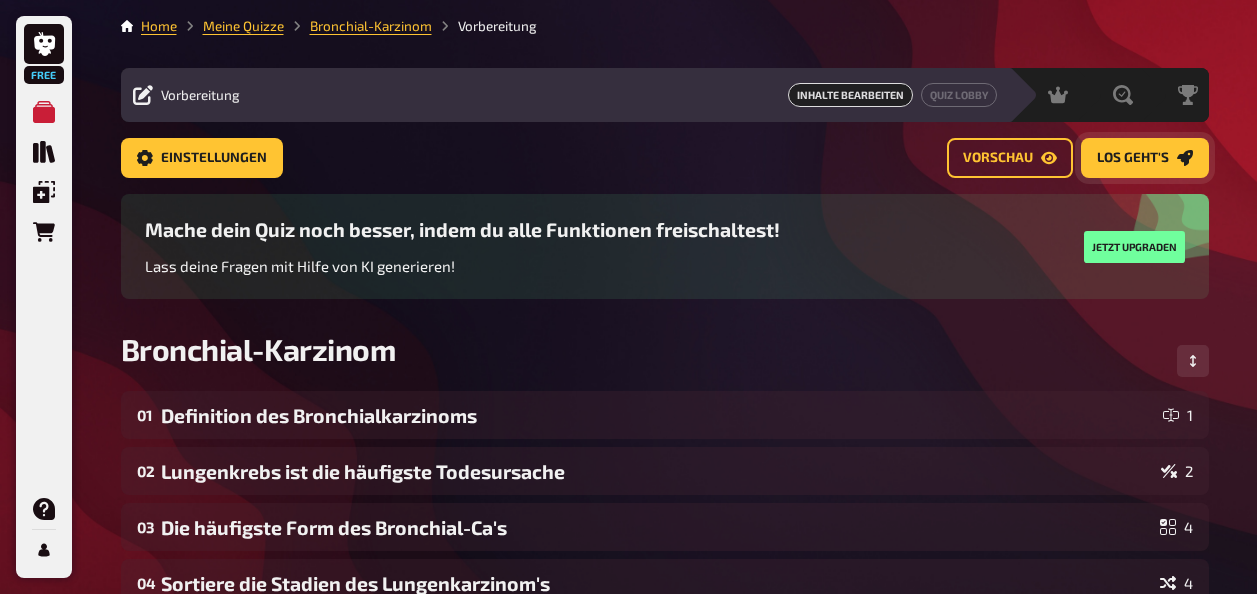 click on "Los geht's" at bounding box center [1133, 159] 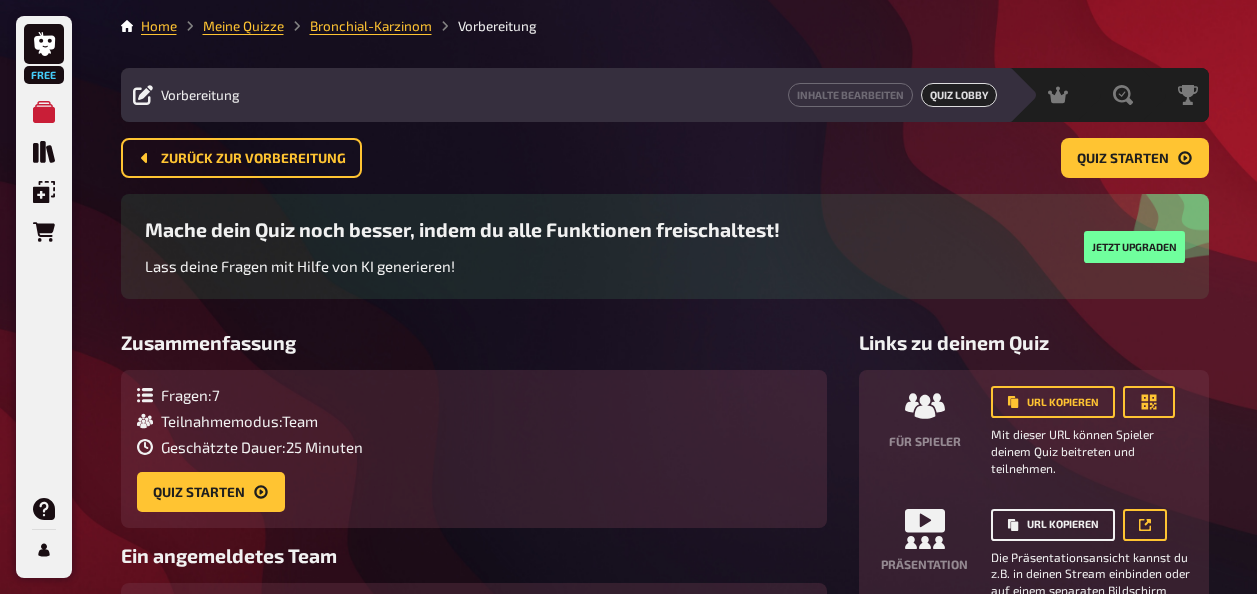 click on "URL kopieren" at bounding box center [1053, 525] 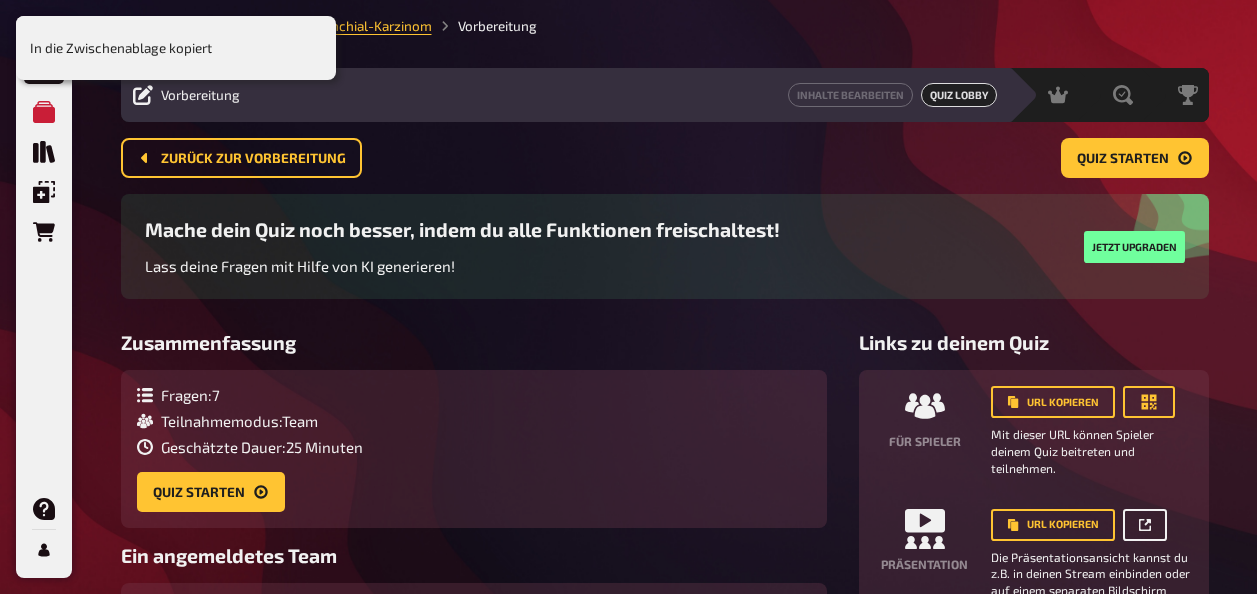 click at bounding box center (1145, 525) 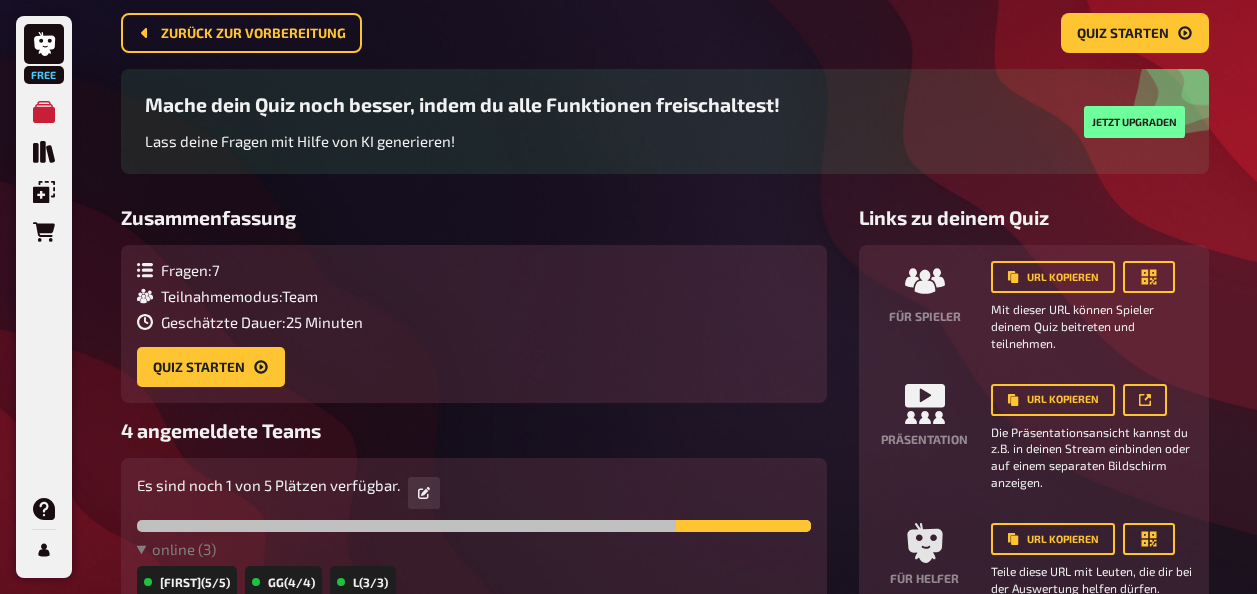 scroll, scrollTop: 116, scrollLeft: 0, axis: vertical 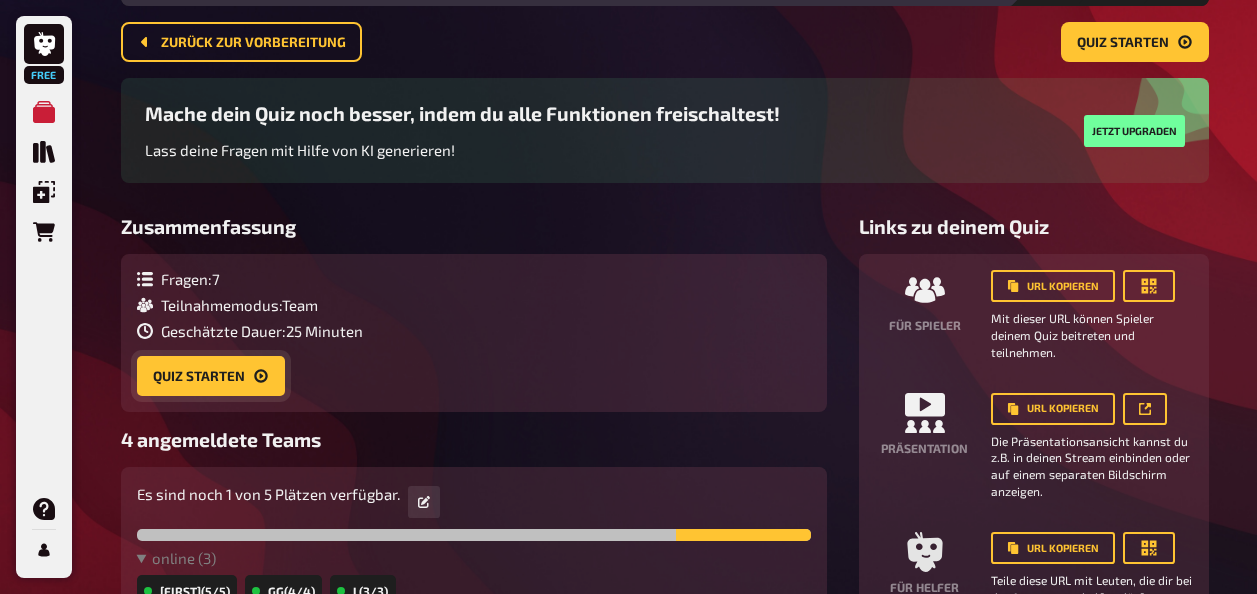 click on "Quiz starten" at bounding box center [211, 376] 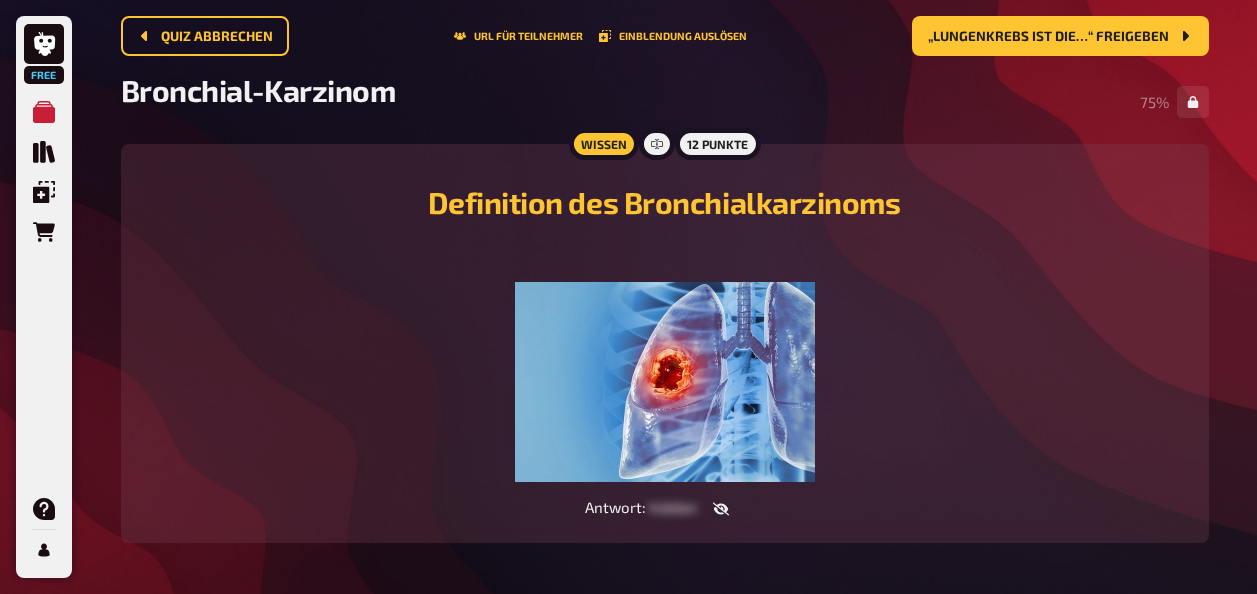 scroll, scrollTop: 115, scrollLeft: 0, axis: vertical 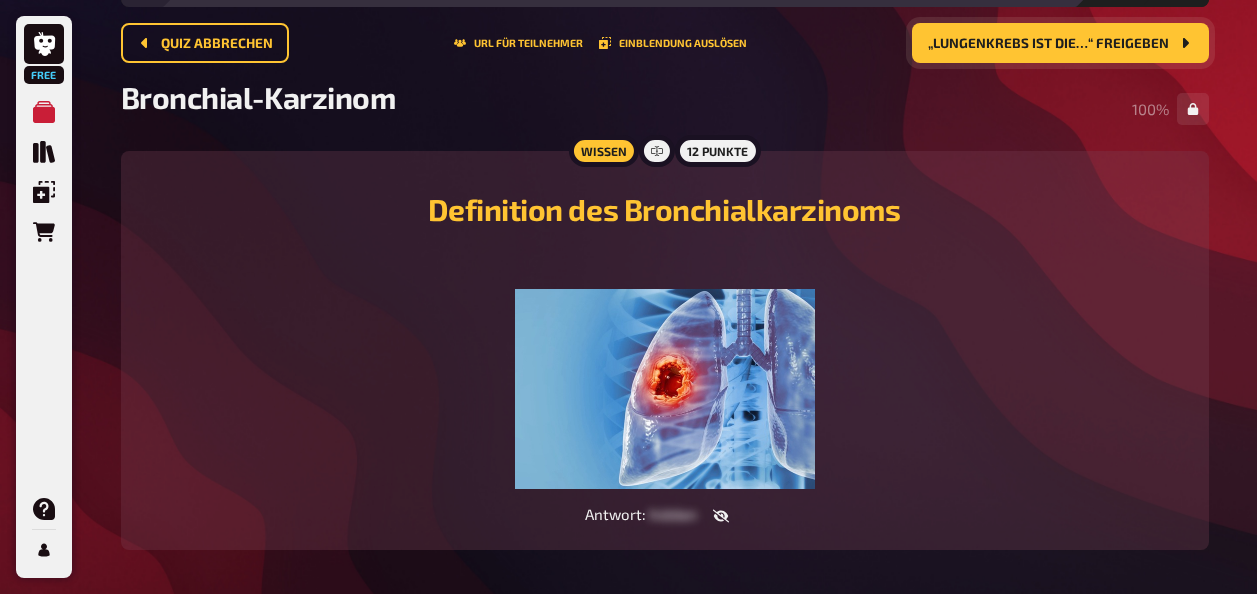 click on "„Lungenkrebs ist die…“ freigeben" at bounding box center (1048, 44) 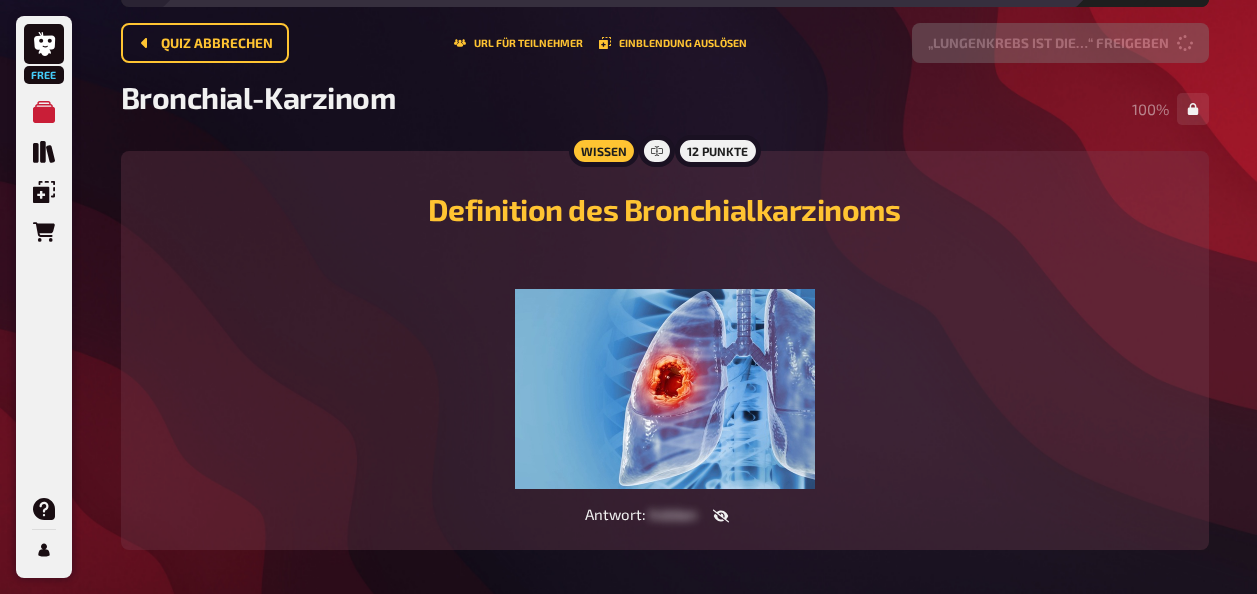 scroll, scrollTop: 64, scrollLeft: 0, axis: vertical 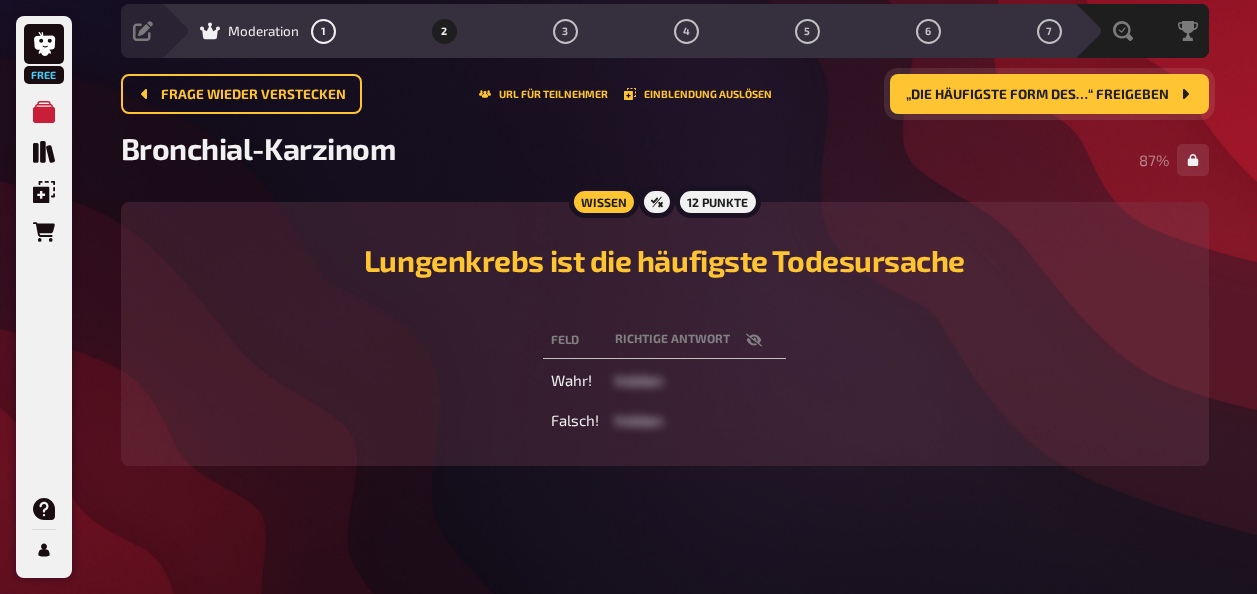 click on "„Die häufigste Form des…“ freigeben" at bounding box center [1037, 95] 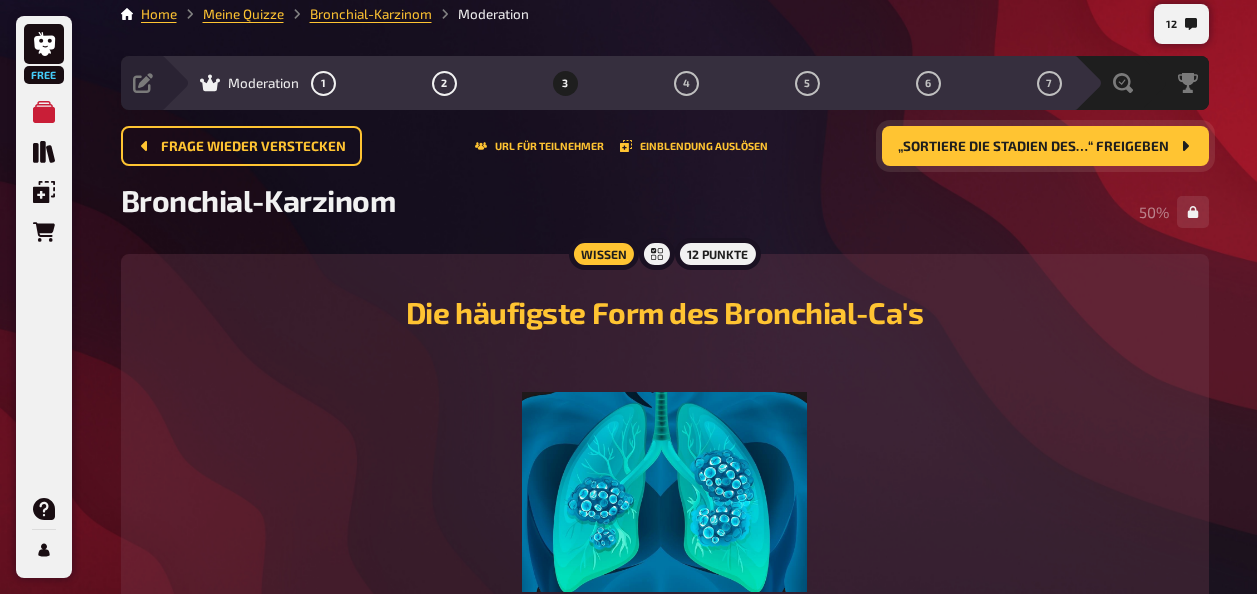 scroll, scrollTop: 0, scrollLeft: 0, axis: both 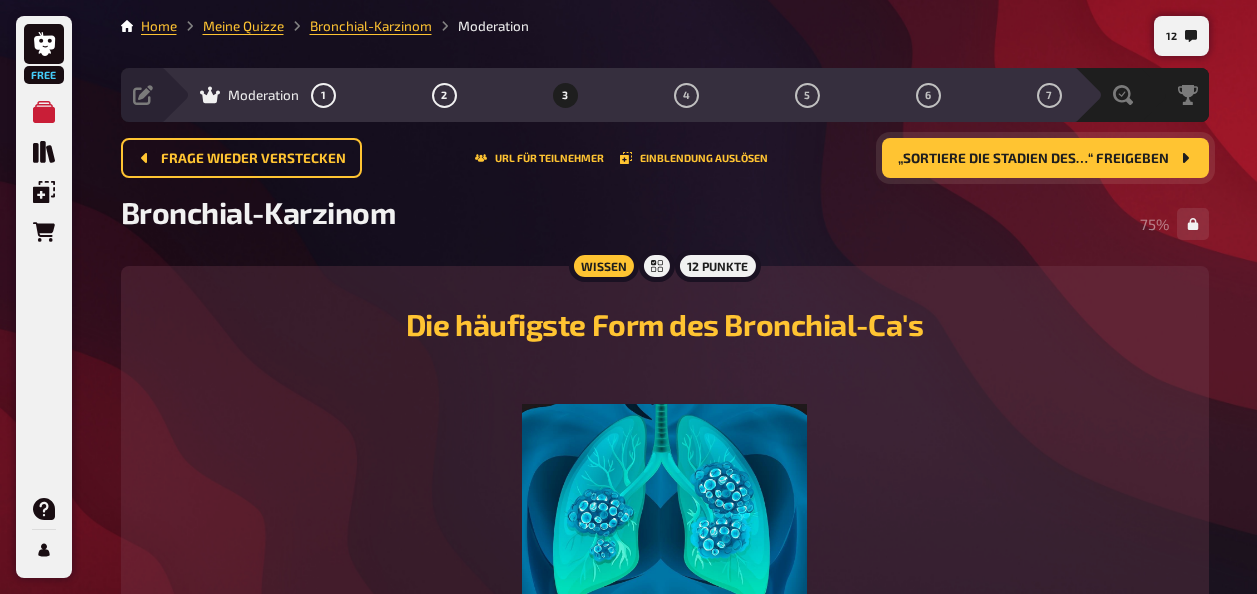 click on "„Sortiere die Stadien des…“ freigeben" at bounding box center (1045, 158) 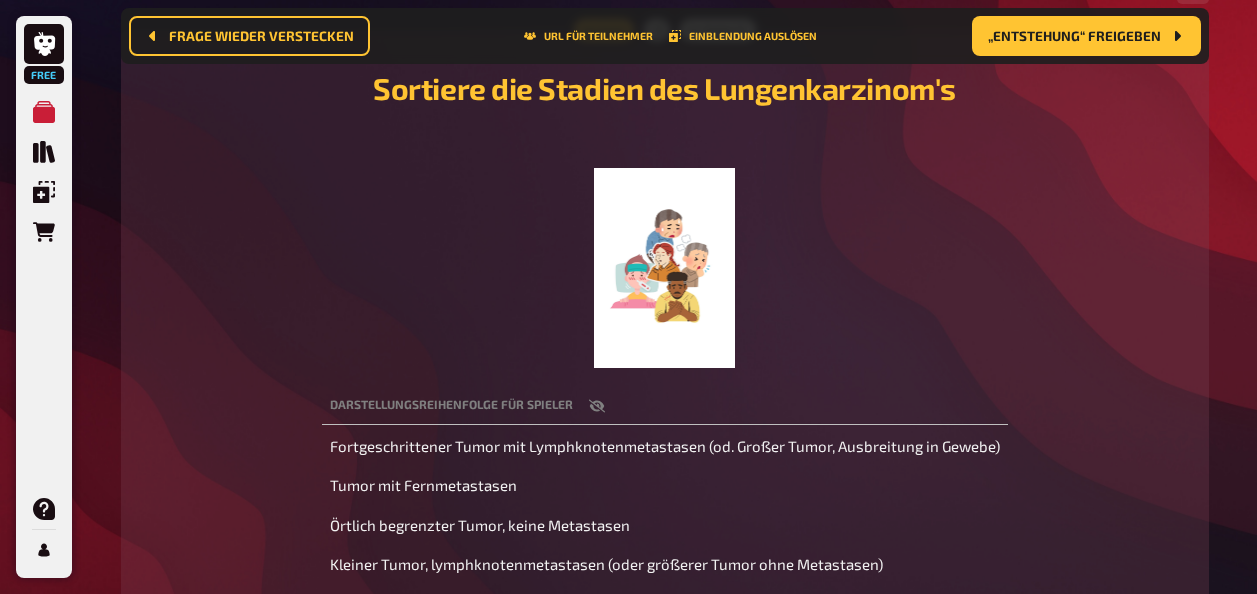 scroll, scrollTop: 232, scrollLeft: 0, axis: vertical 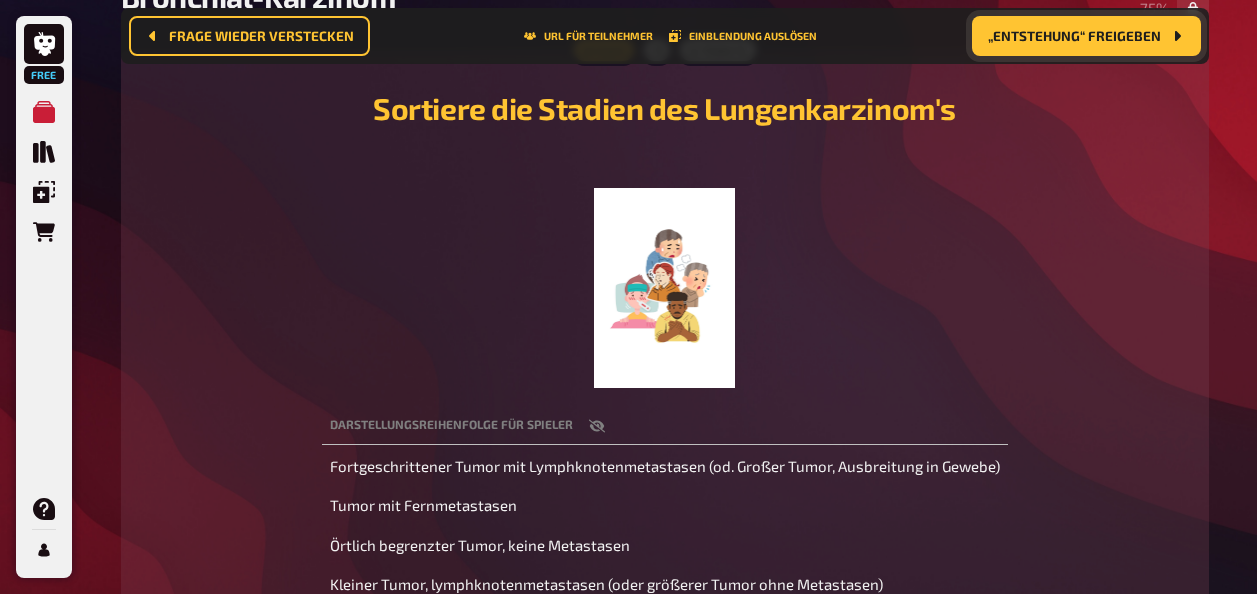 click on "„Entstehung“ freigeben" at bounding box center (1074, 36) 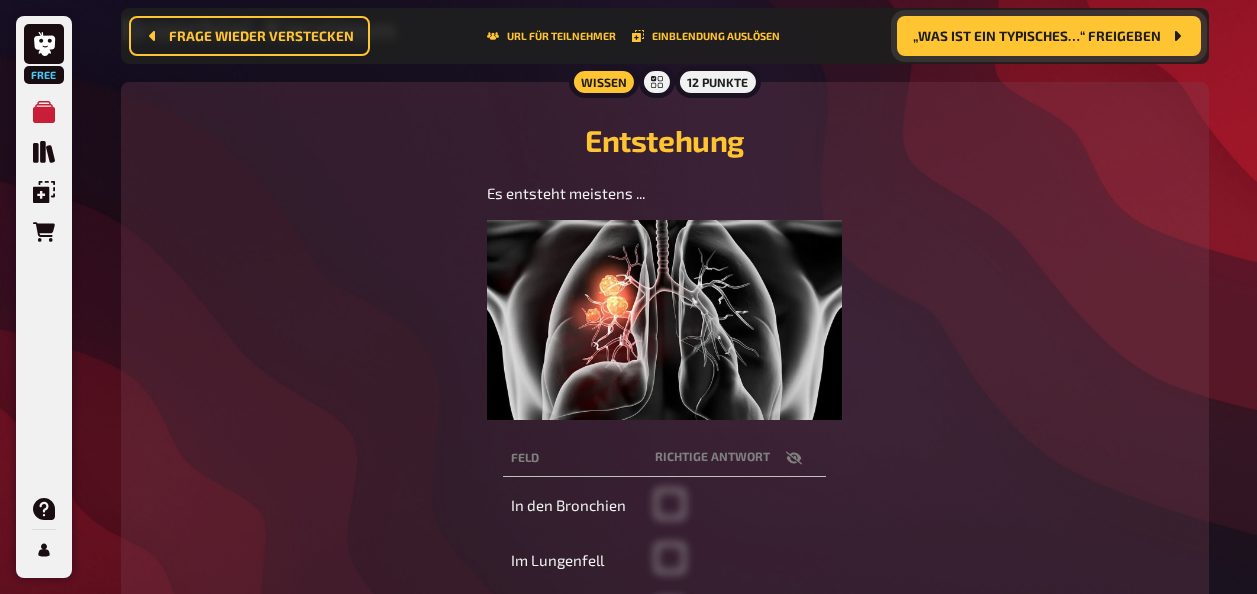 scroll, scrollTop: 232, scrollLeft: 0, axis: vertical 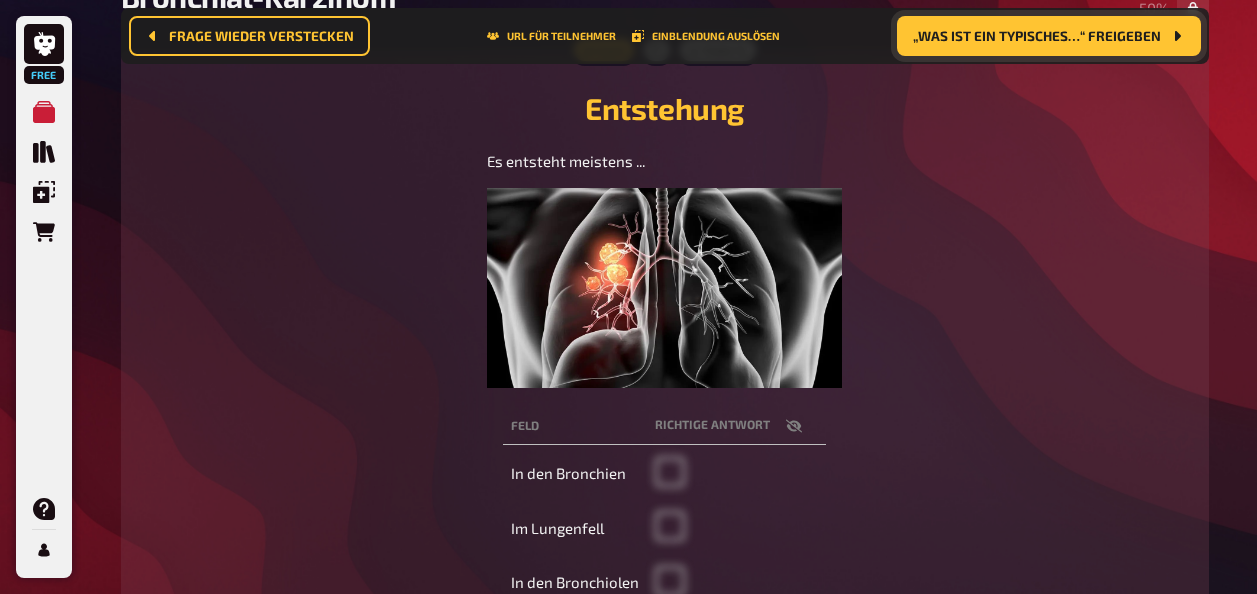 click on "„Was ist ein typisches…“ freigeben" at bounding box center [1037, 36] 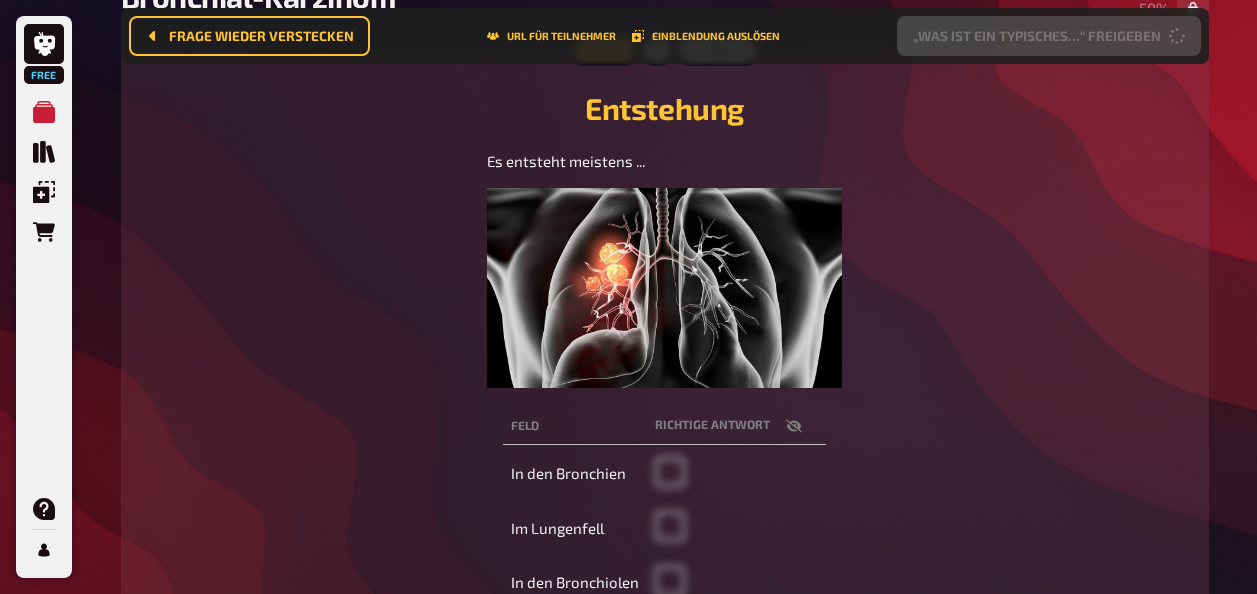 scroll, scrollTop: 216, scrollLeft: 0, axis: vertical 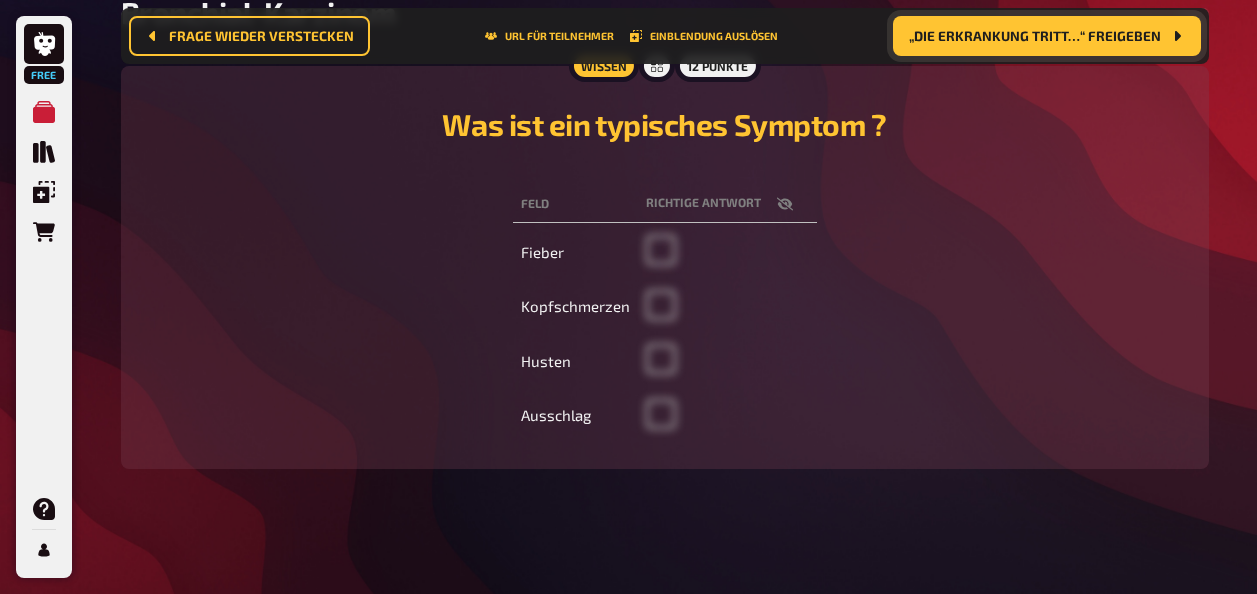 click on "„Die Erkrankung tritt…“ freigeben" at bounding box center (1035, 36) 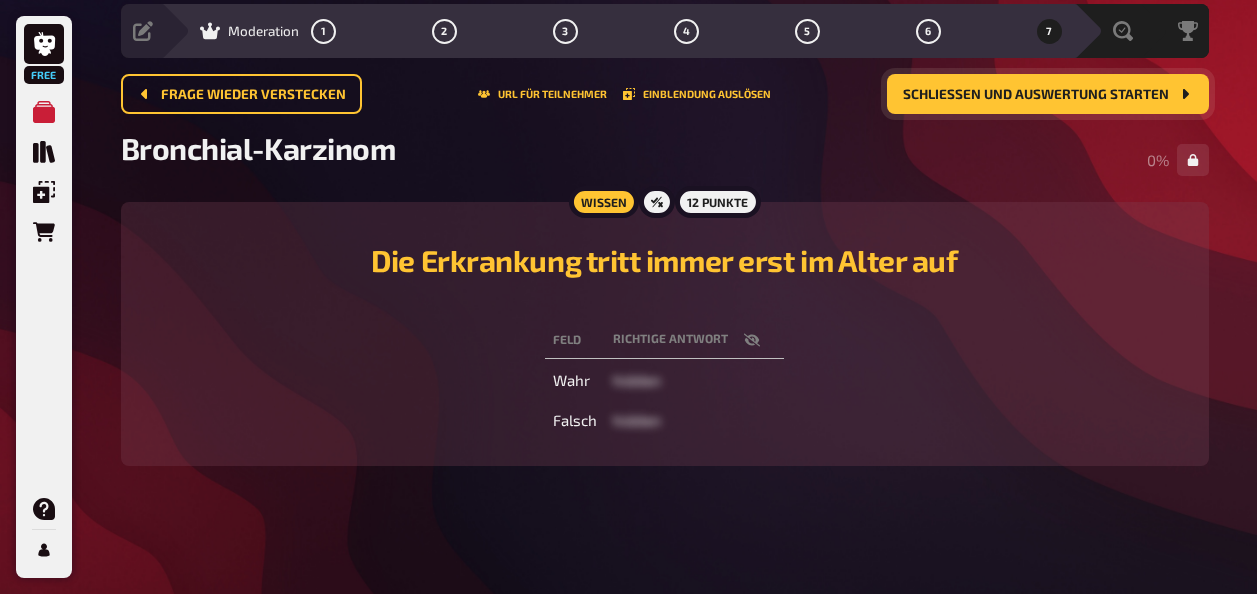 scroll, scrollTop: 64, scrollLeft: 0, axis: vertical 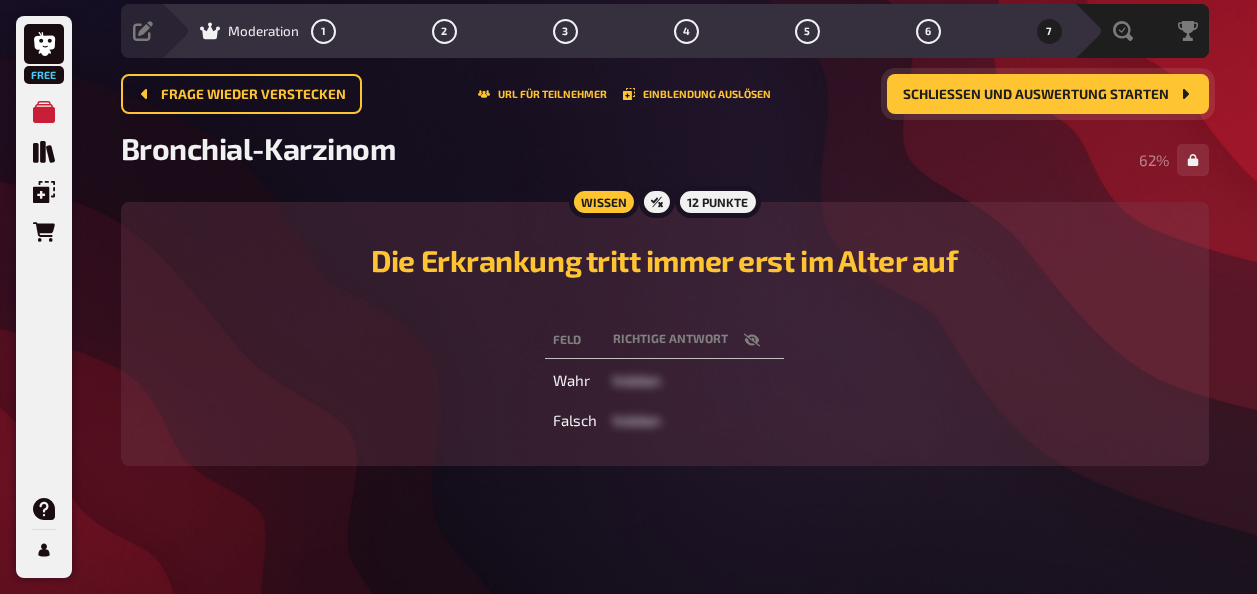 click on "Schließen und Auswertung starten" at bounding box center [1048, 94] 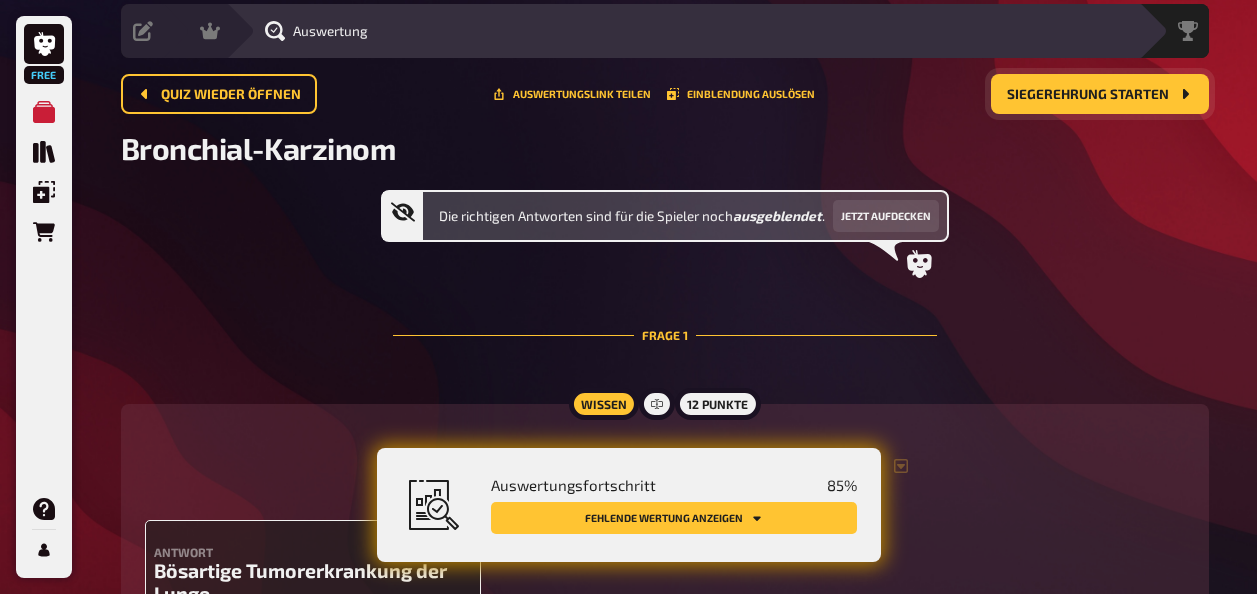 click on "Siegerehrung starten" at bounding box center [1088, 95] 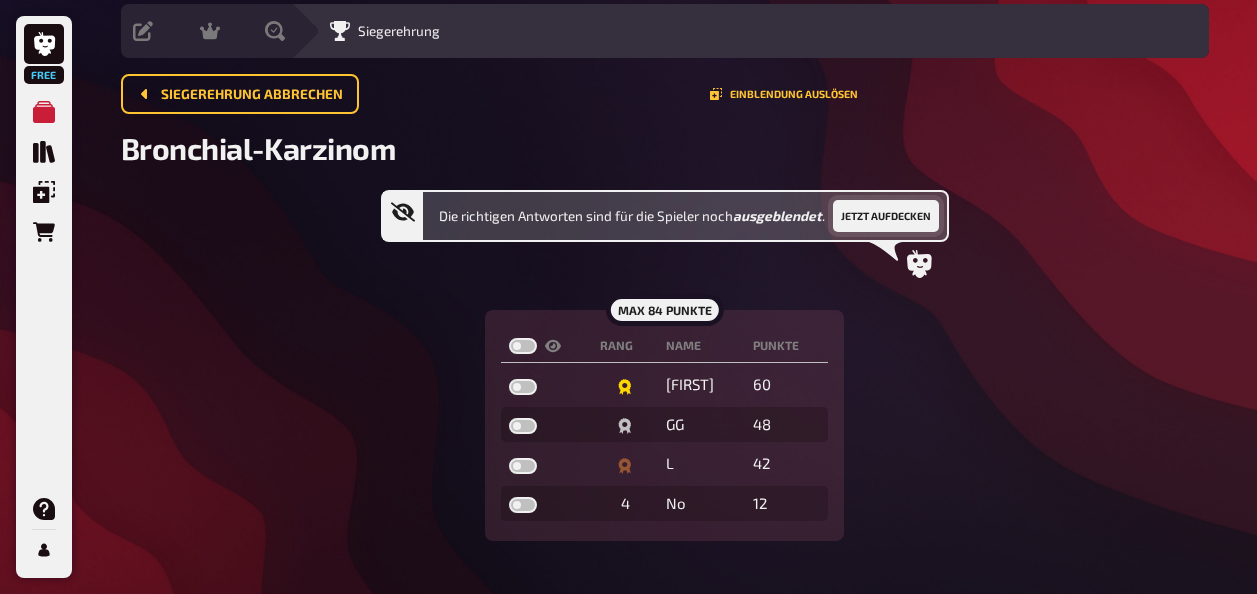 click on "Jetzt aufdecken" at bounding box center (886, 216) 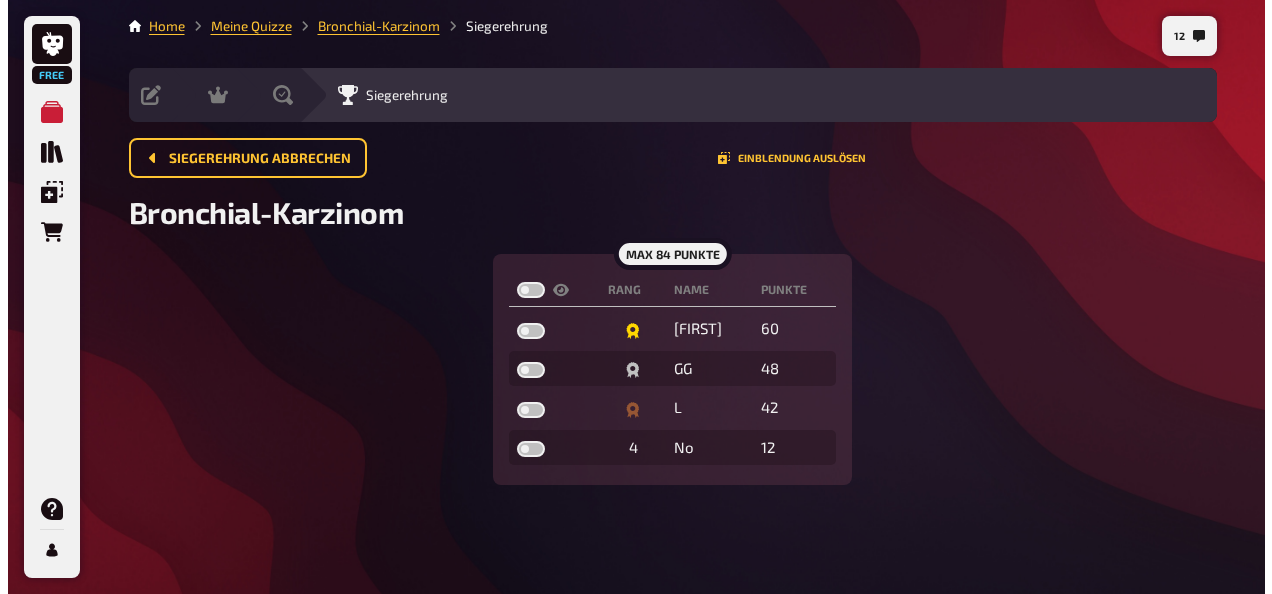 scroll, scrollTop: 0, scrollLeft: 0, axis: both 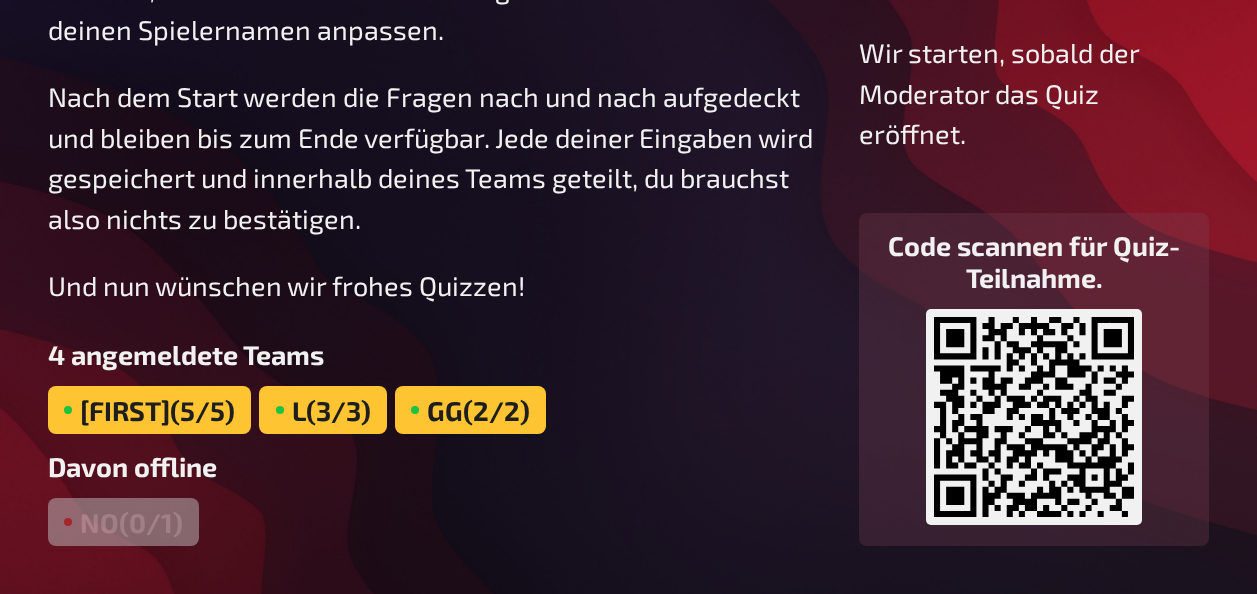 drag, startPoint x: 95, startPoint y: 519, endPoint x: 672, endPoint y: 354, distance: 600.1283 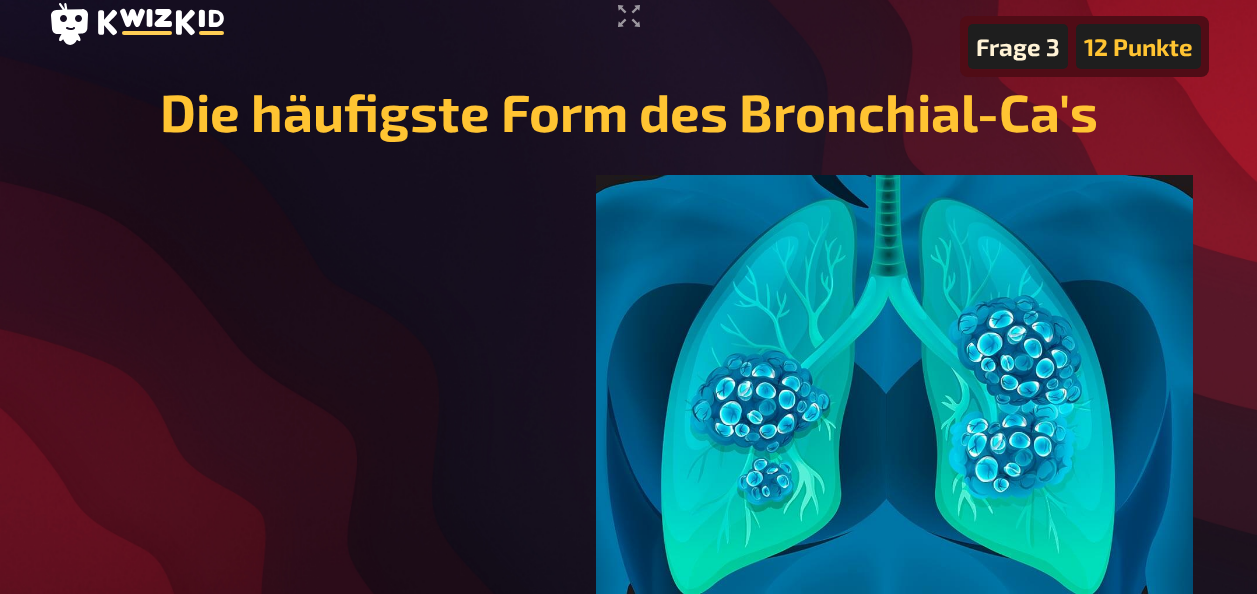 scroll, scrollTop: 0, scrollLeft: 0, axis: both 